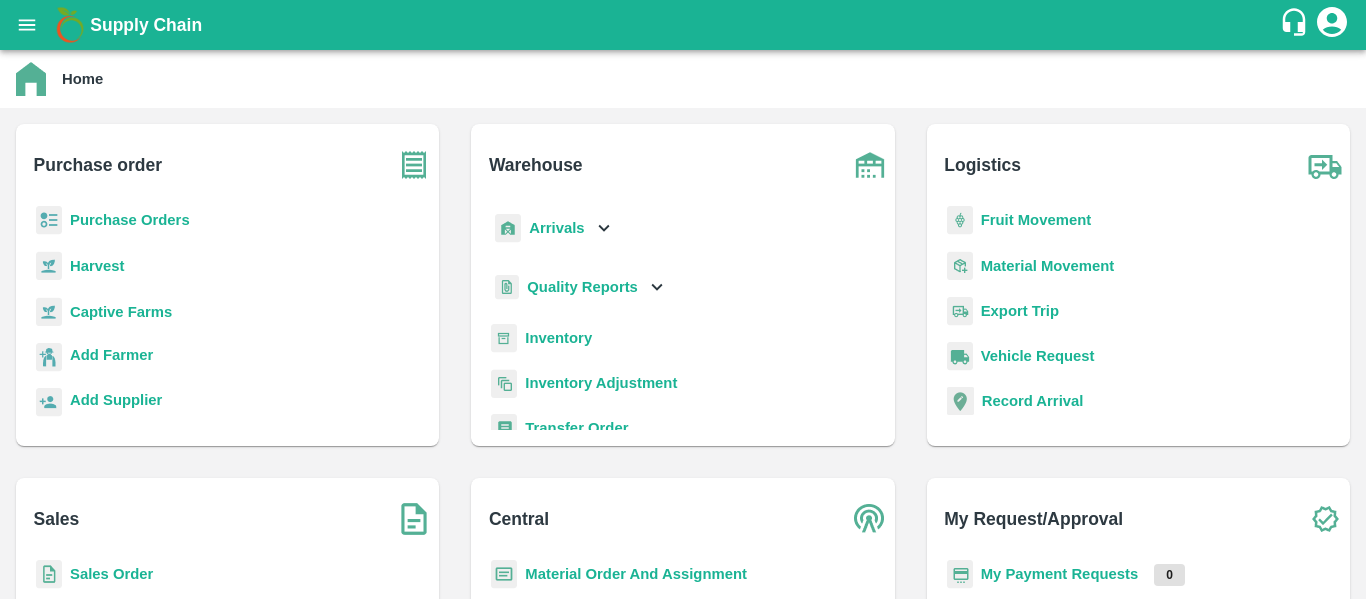 scroll, scrollTop: 0, scrollLeft: 0, axis: both 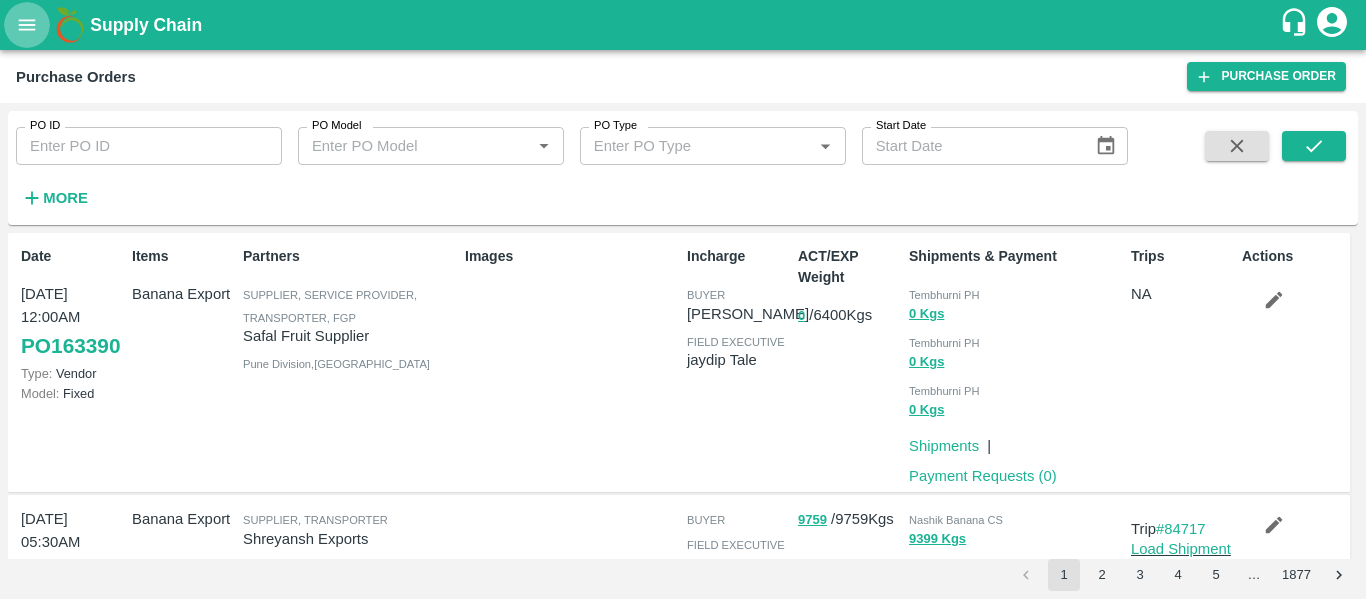 click 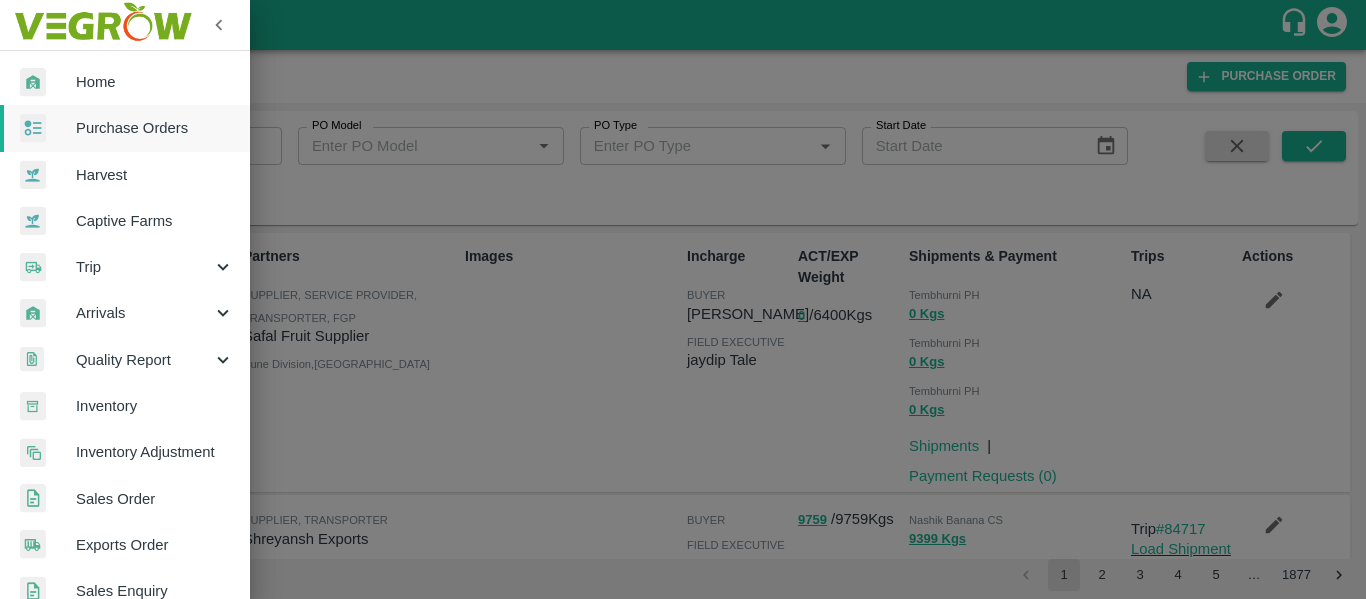 scroll, scrollTop: 540, scrollLeft: 0, axis: vertical 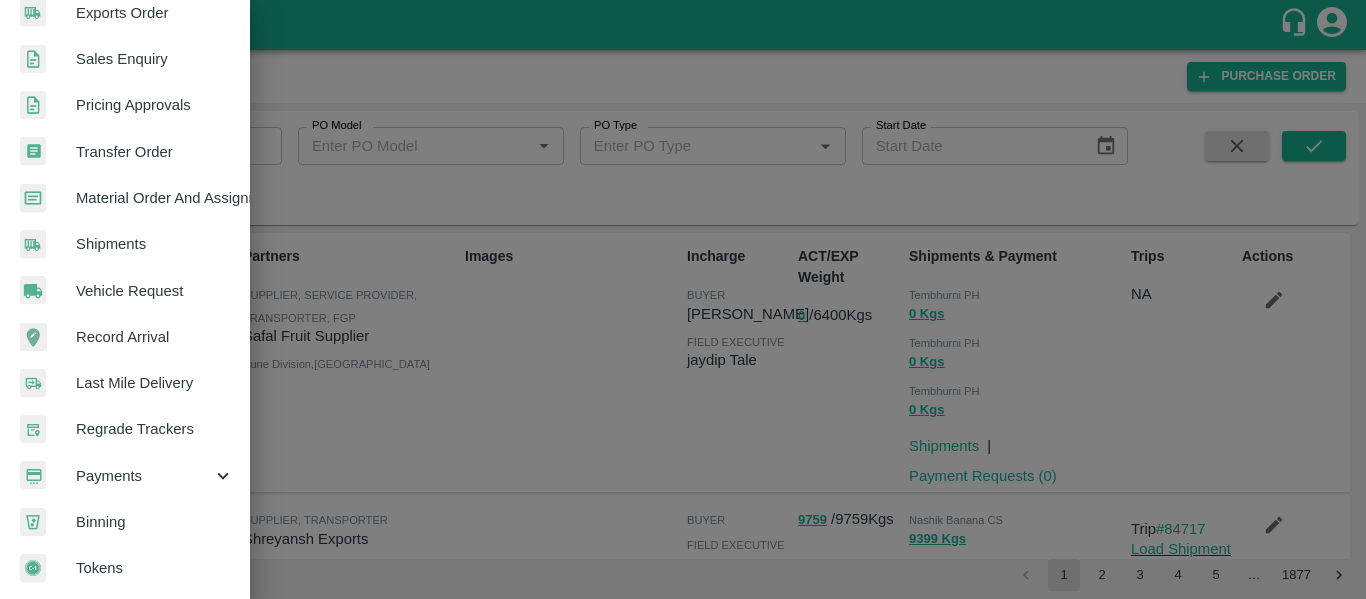 click at bounding box center (683, 299) 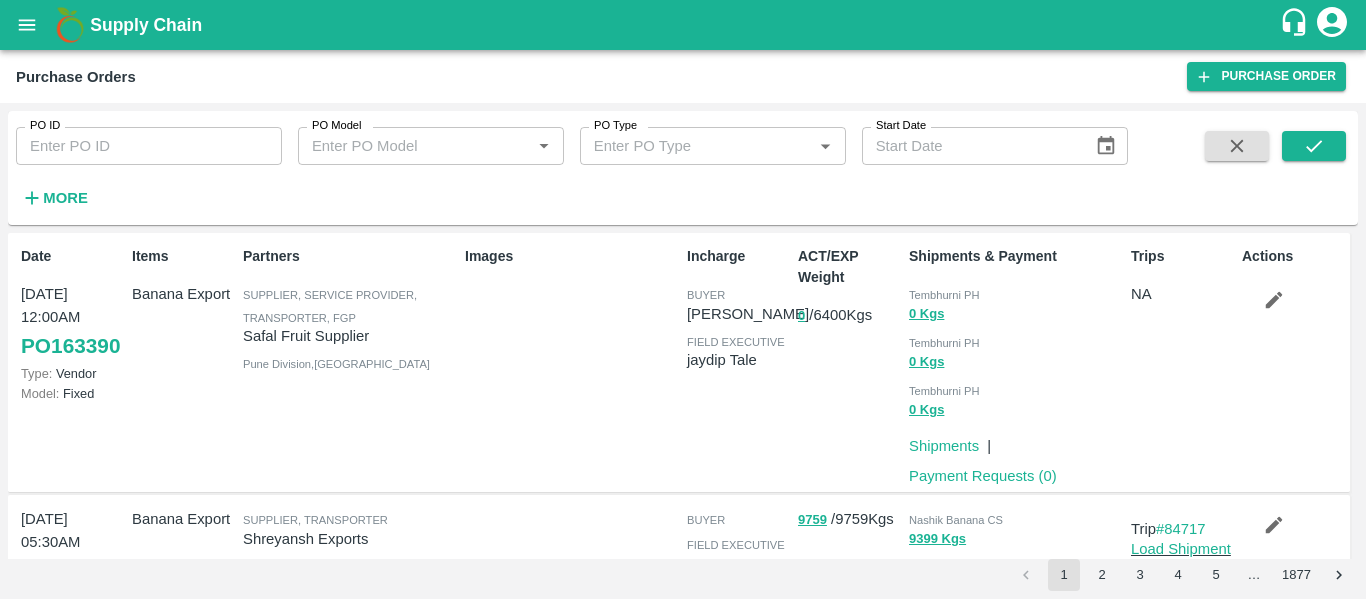 click 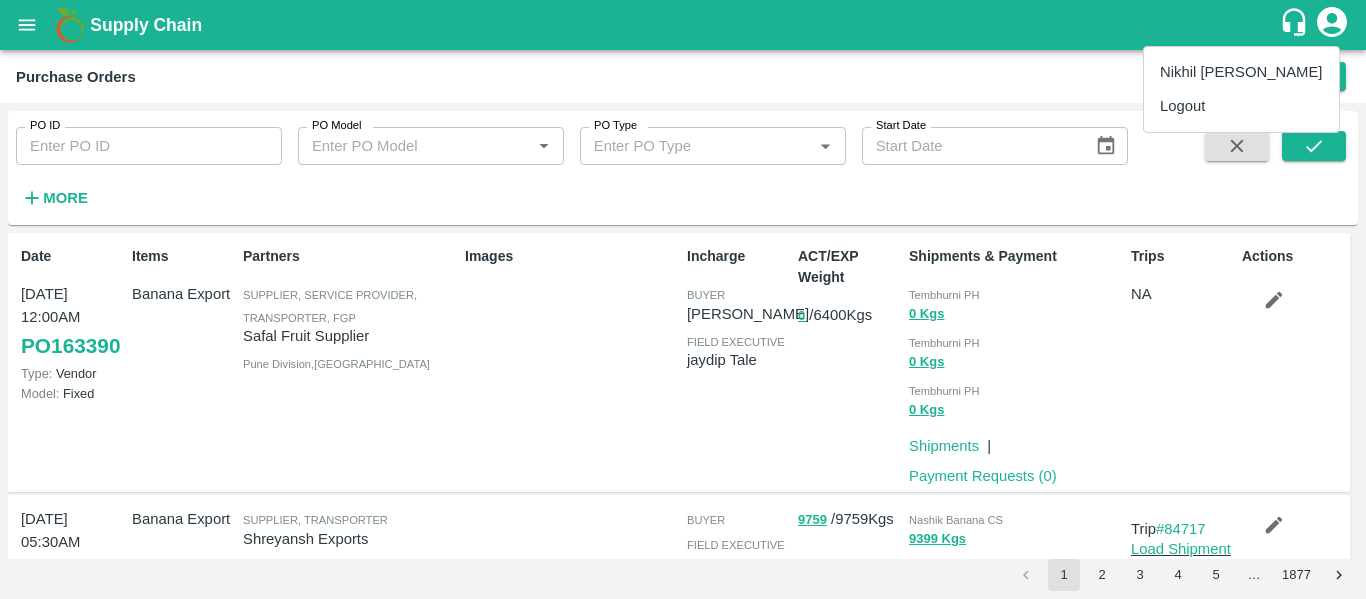 click at bounding box center (683, 299) 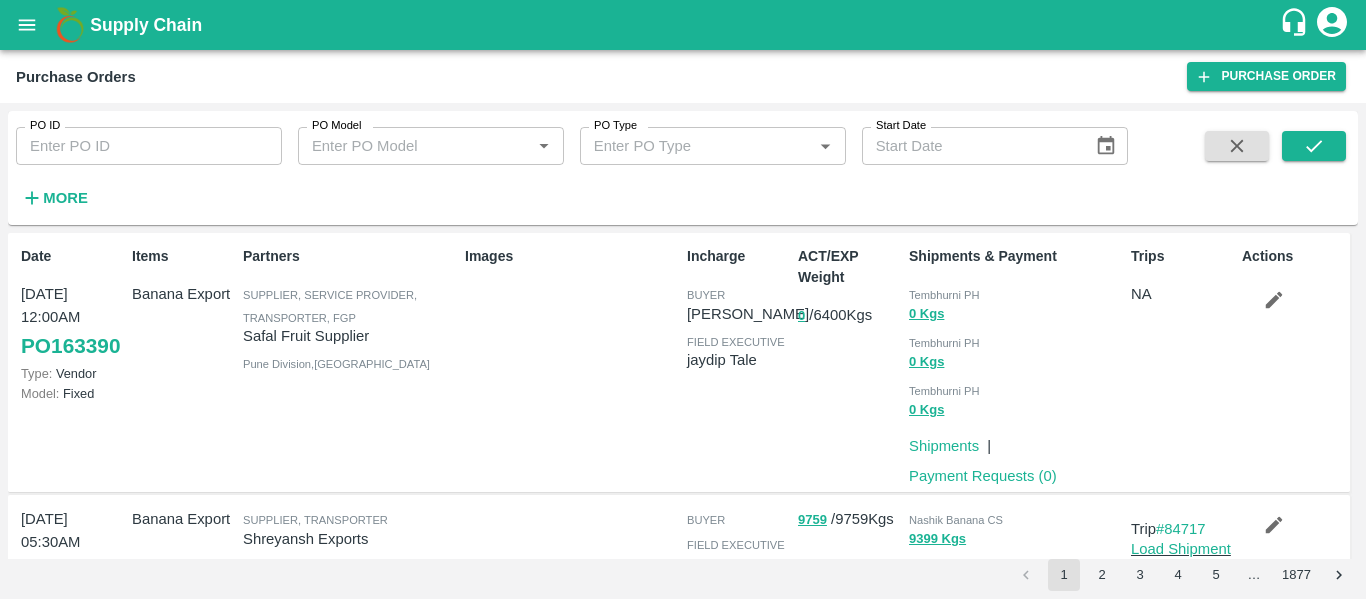 click 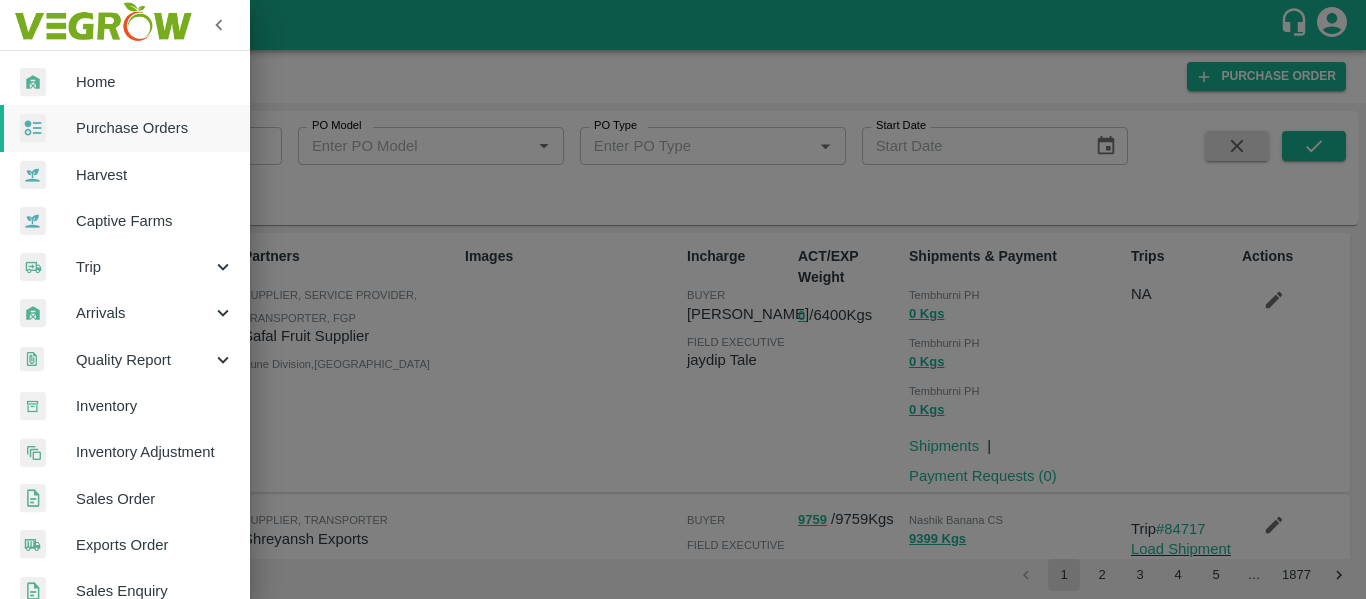 scroll, scrollTop: 540, scrollLeft: 0, axis: vertical 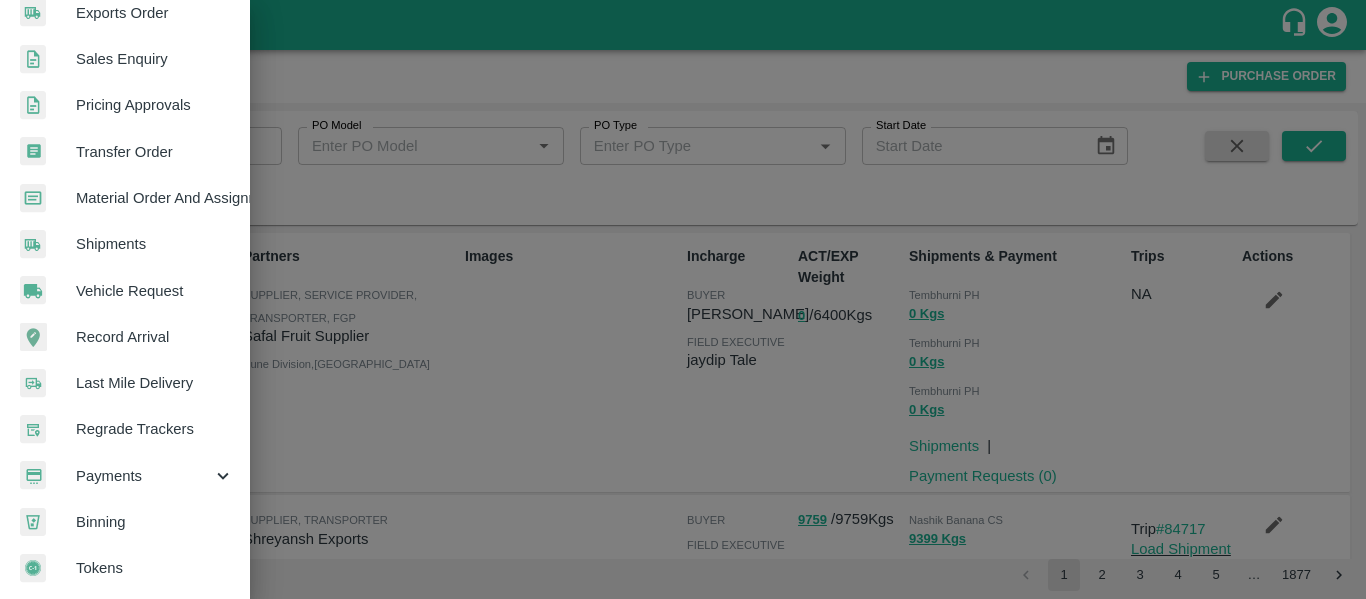 click on "Payments" at bounding box center (144, 476) 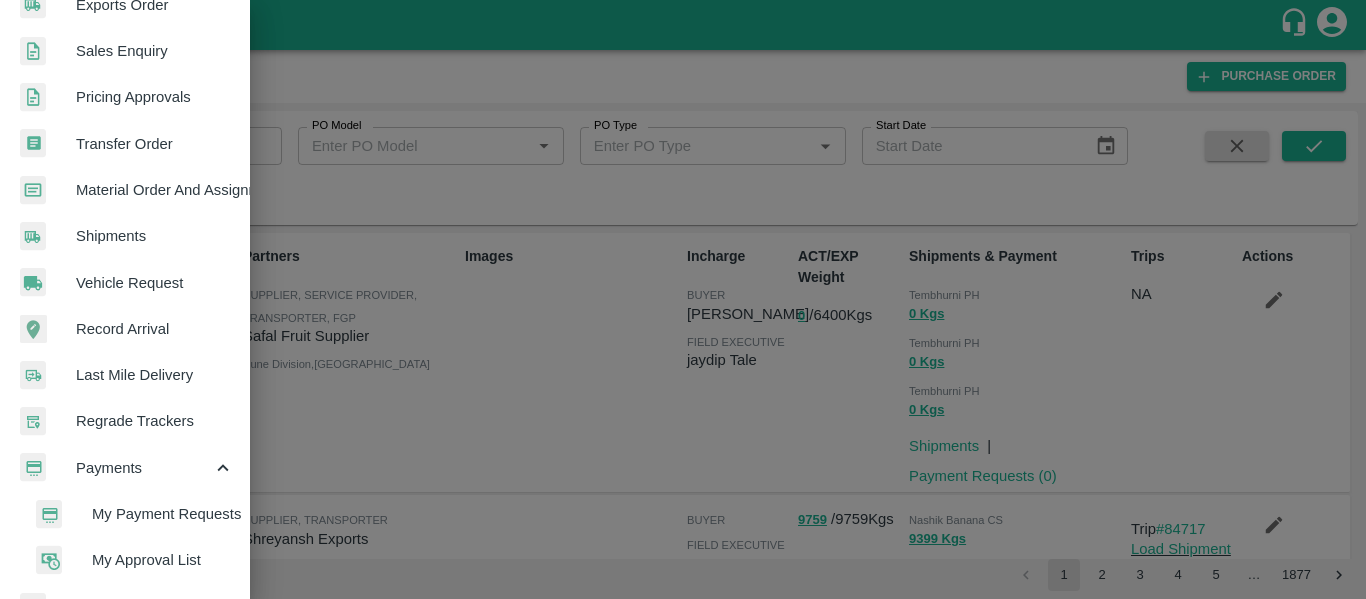 click on "My Payment Requests" at bounding box center (163, 514) 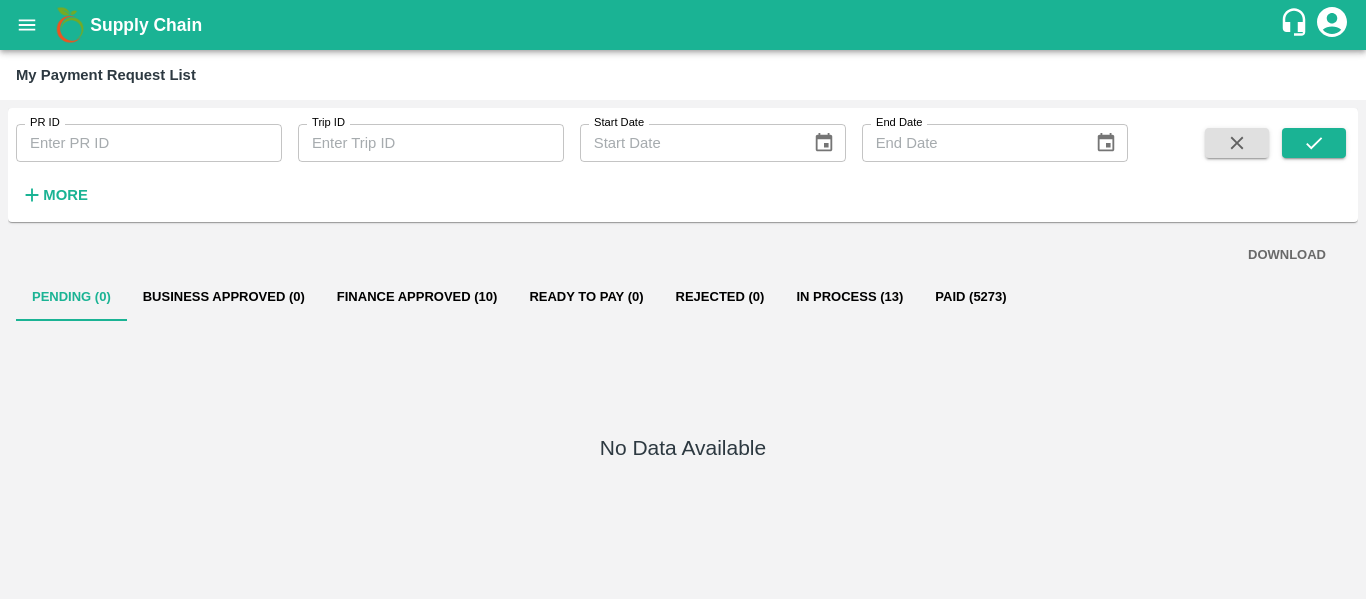 click on "Finance Approved (10)" at bounding box center (417, 297) 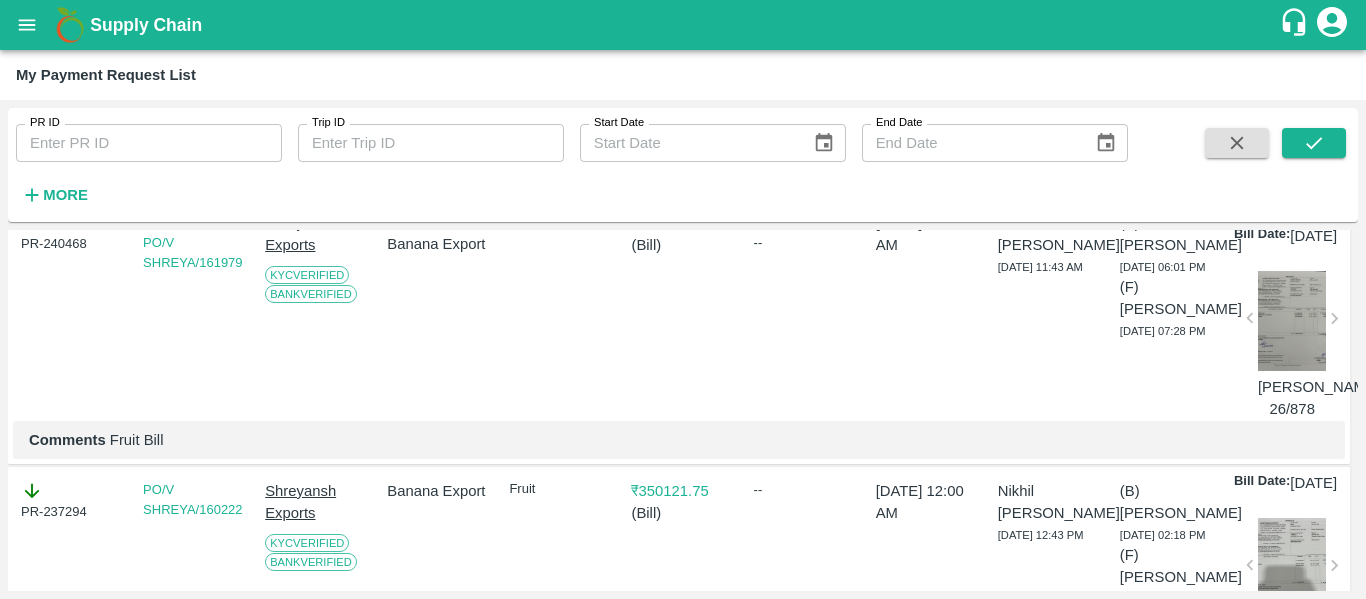 scroll, scrollTop: 0, scrollLeft: 0, axis: both 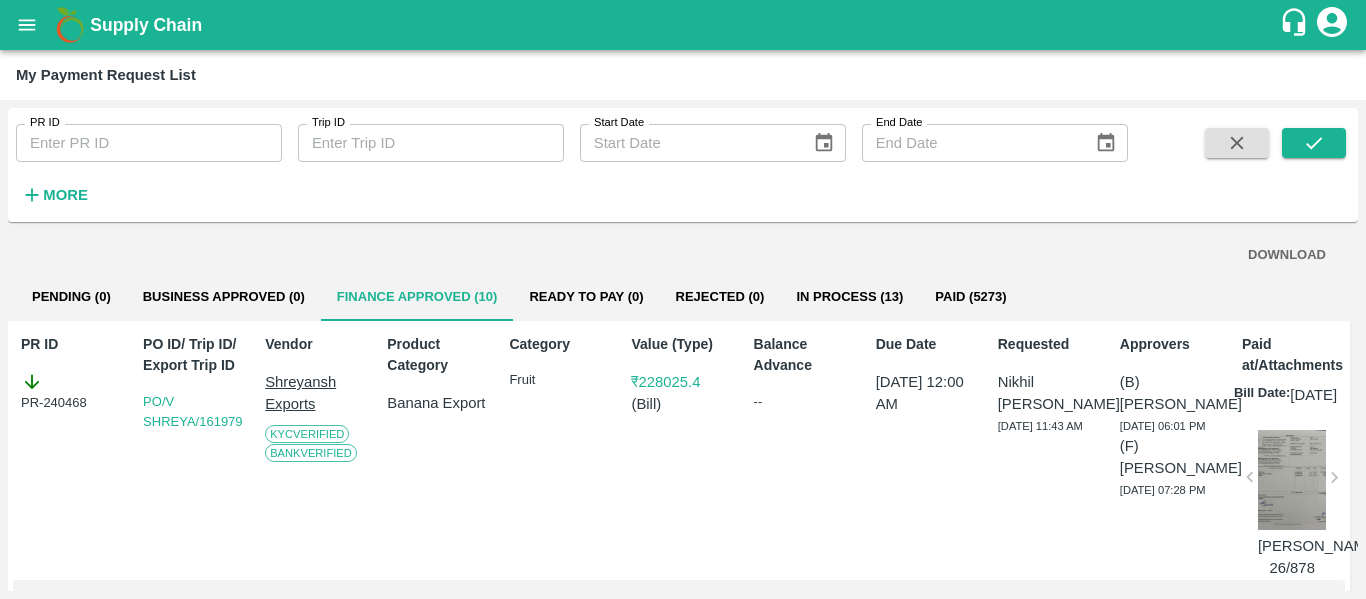 click on "DOWNLOAD" at bounding box center [1287, 255] 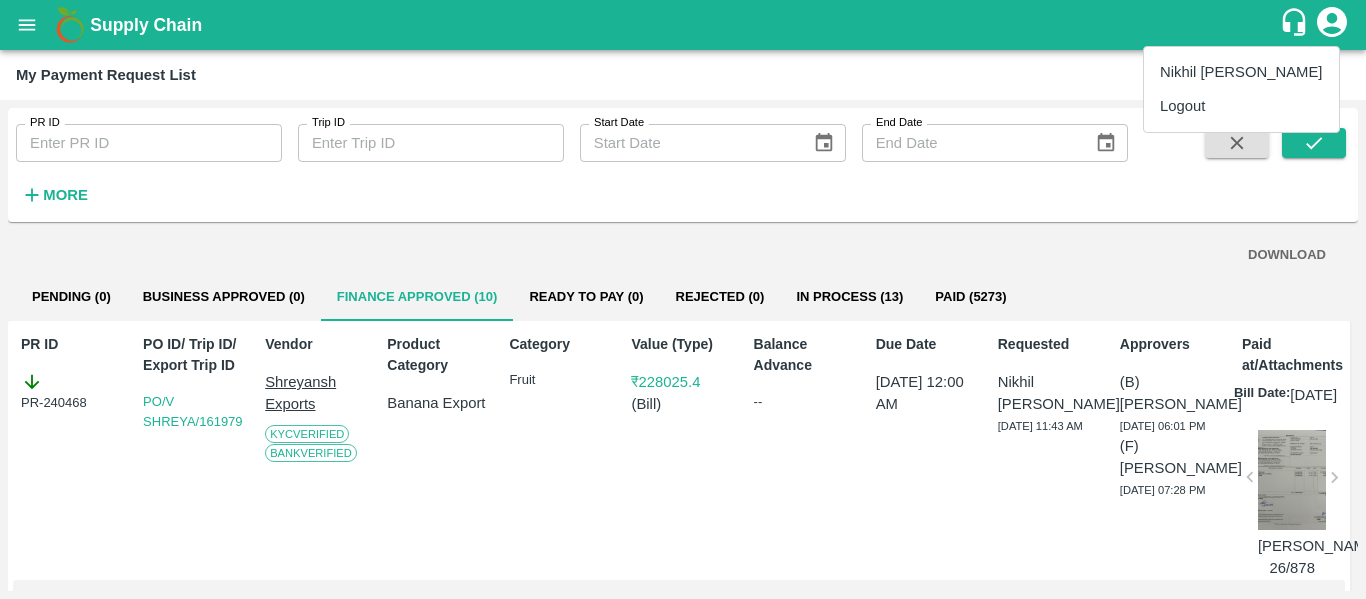 click on "Logout" at bounding box center [1241, 106] 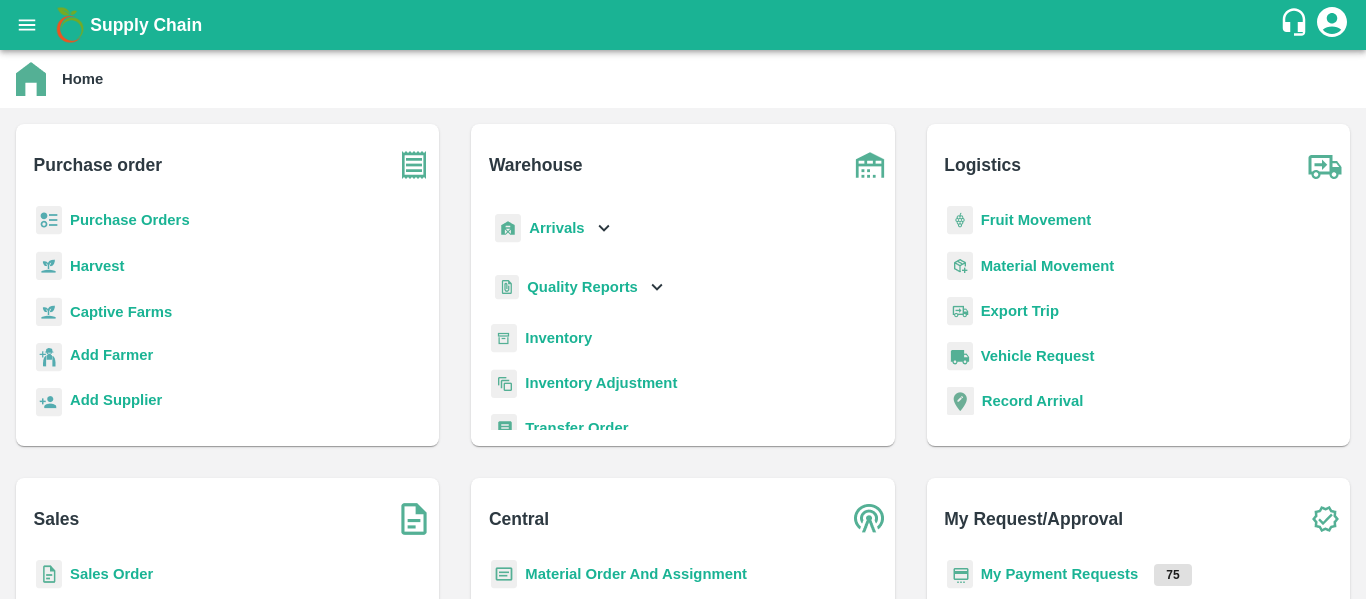 click on "Purchase Orders" at bounding box center (130, 220) 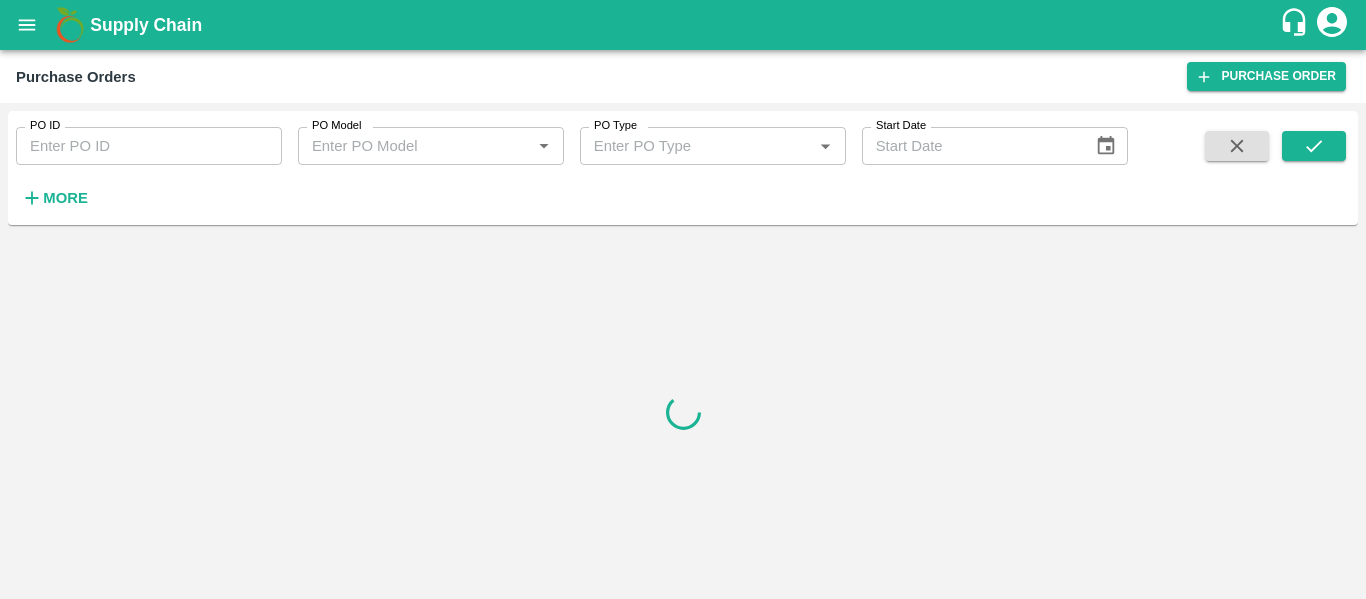 click 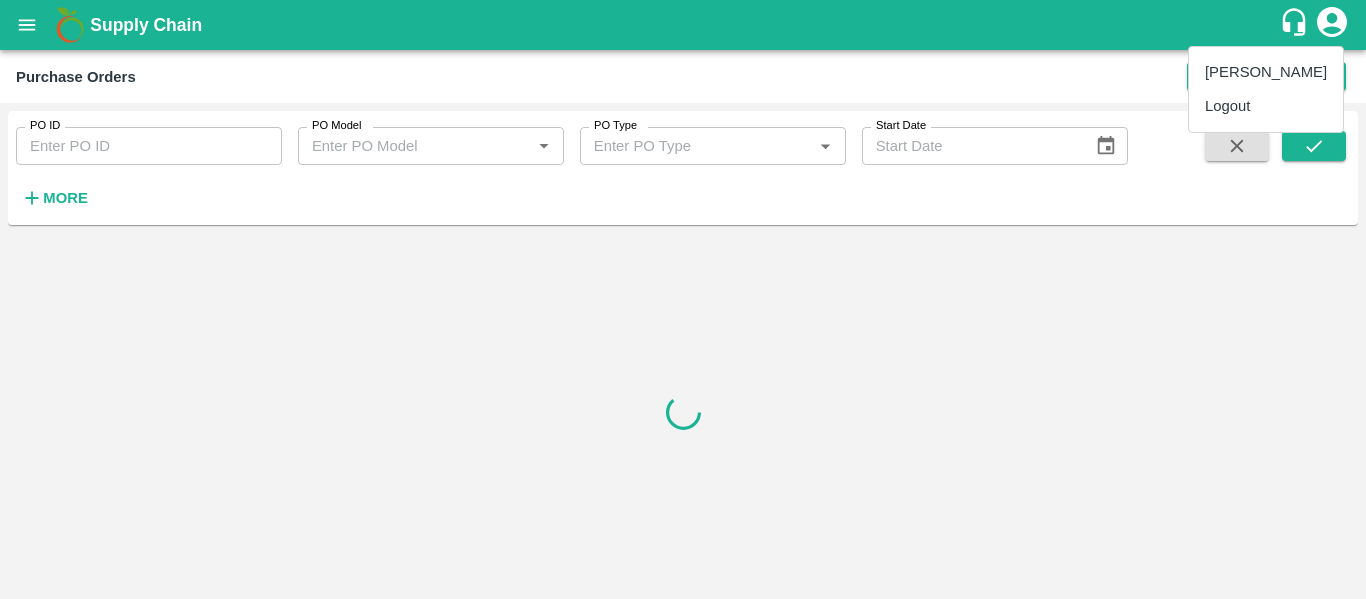 click at bounding box center (683, 299) 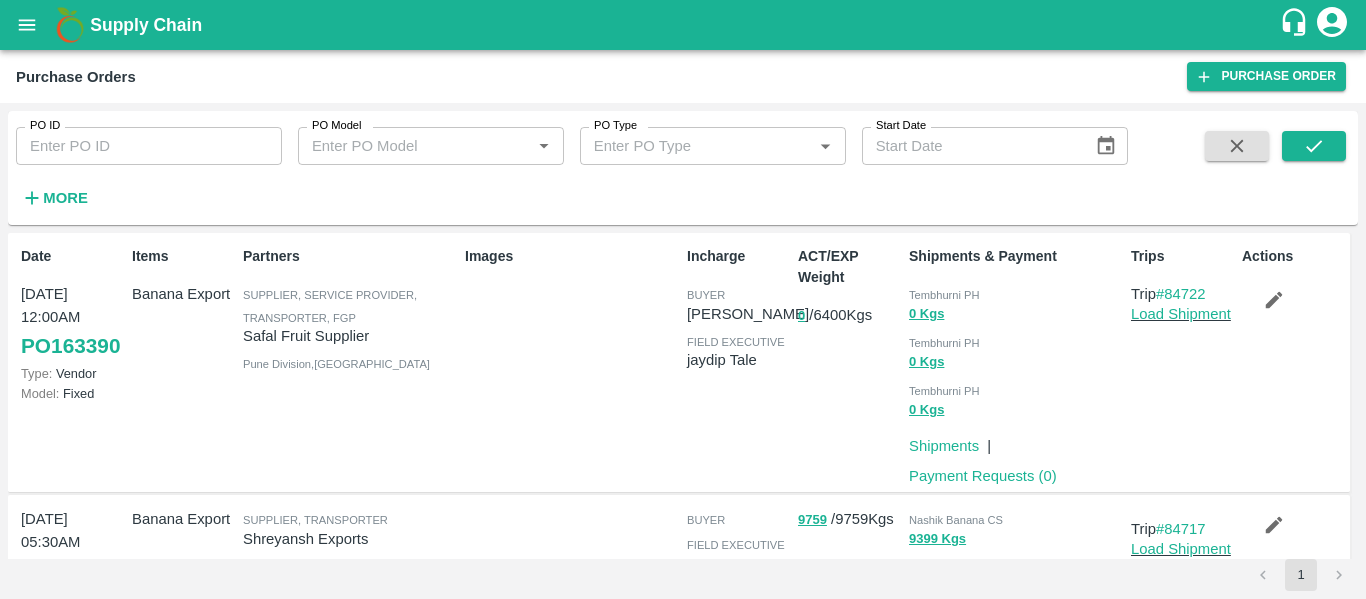 click 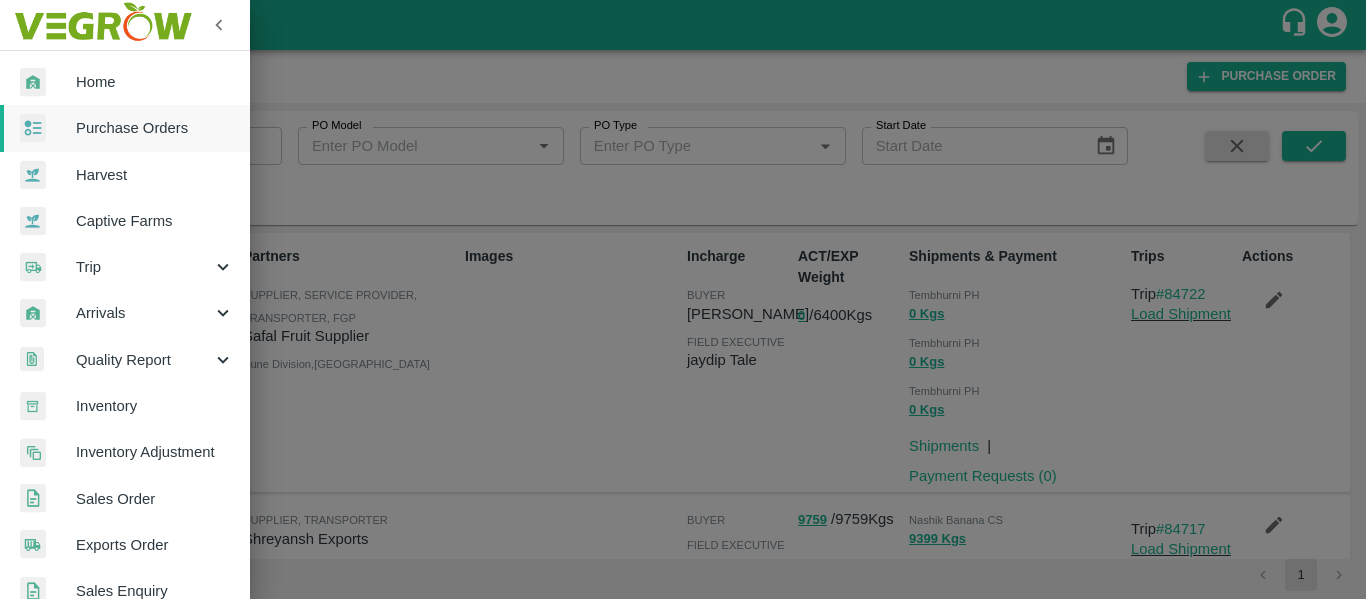scroll, scrollTop: 540, scrollLeft: 0, axis: vertical 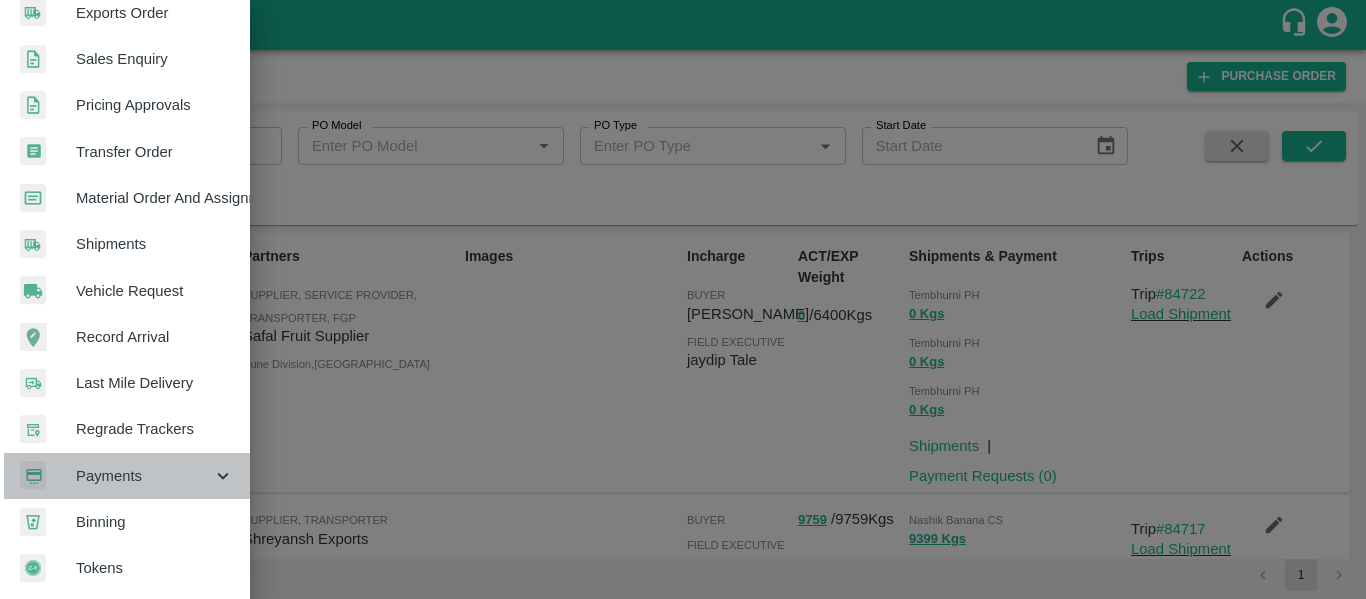 click on "Payments" at bounding box center (144, 476) 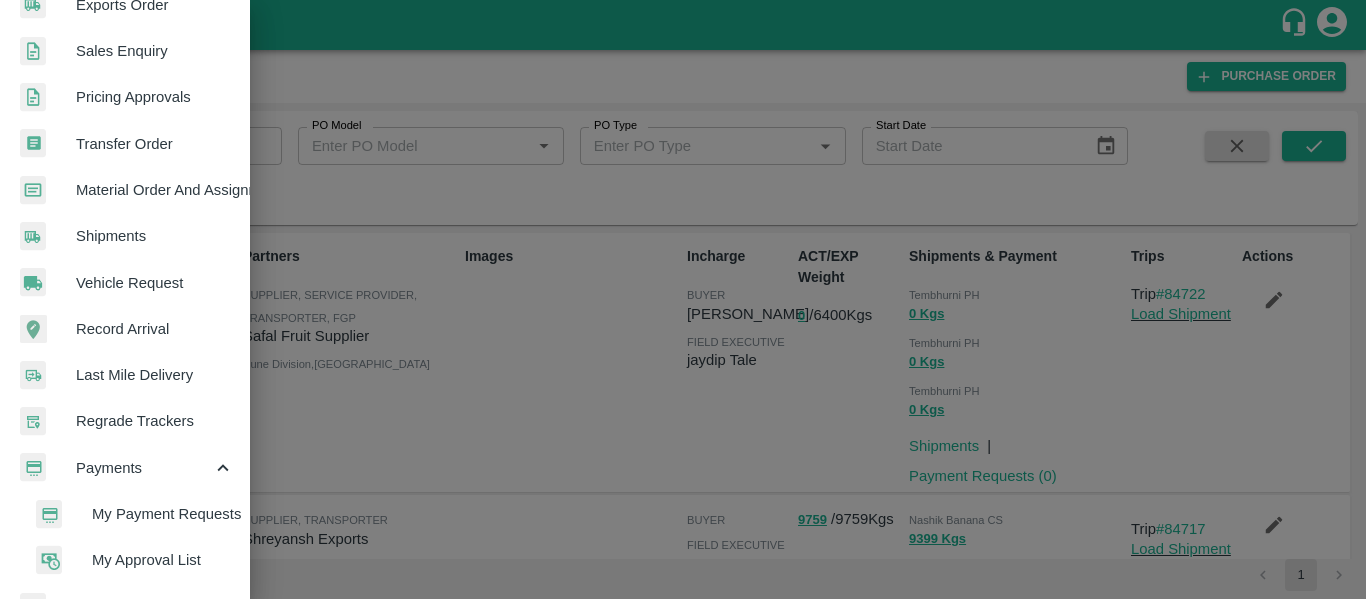 click on "My Payment Requests" at bounding box center (163, 514) 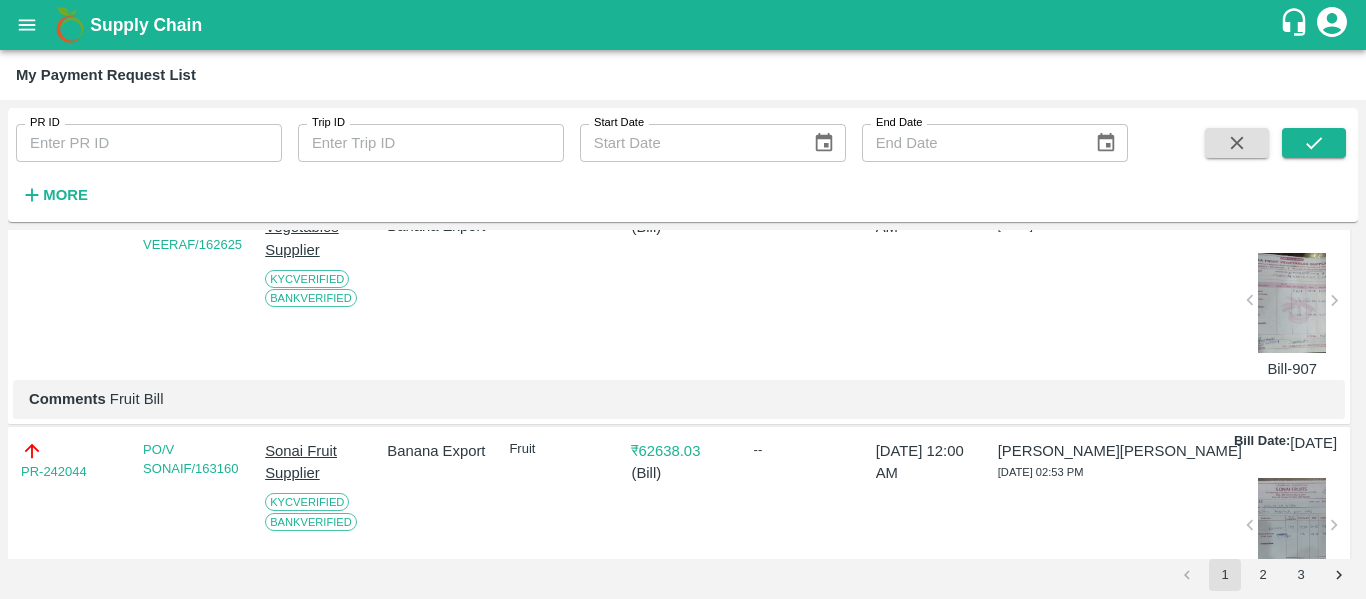 scroll, scrollTop: 0, scrollLeft: 0, axis: both 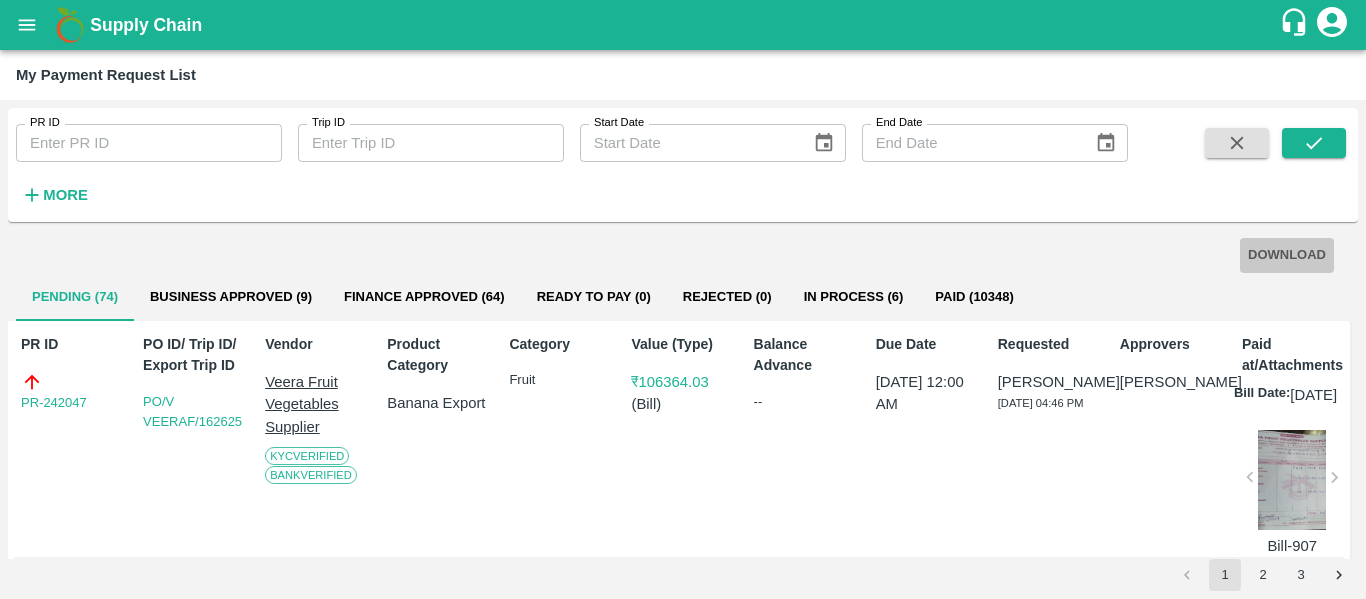 click on "DOWNLOAD" at bounding box center (1287, 255) 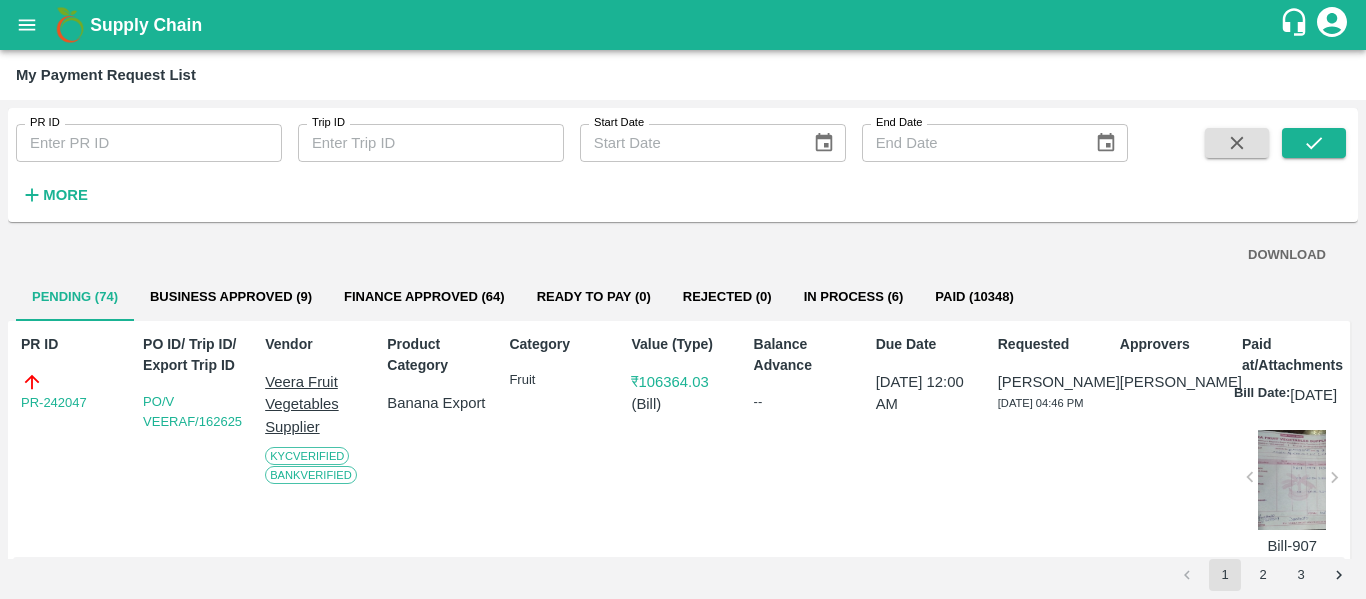 click on "2" at bounding box center [1263, 575] 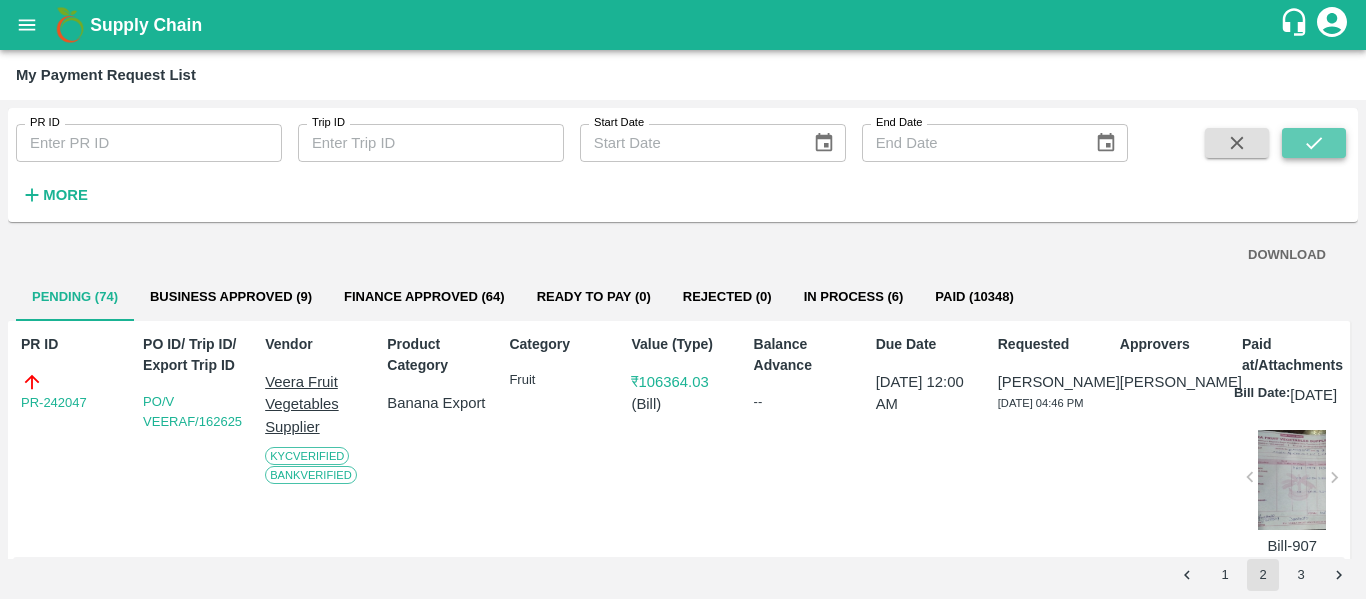 click at bounding box center (1314, 143) 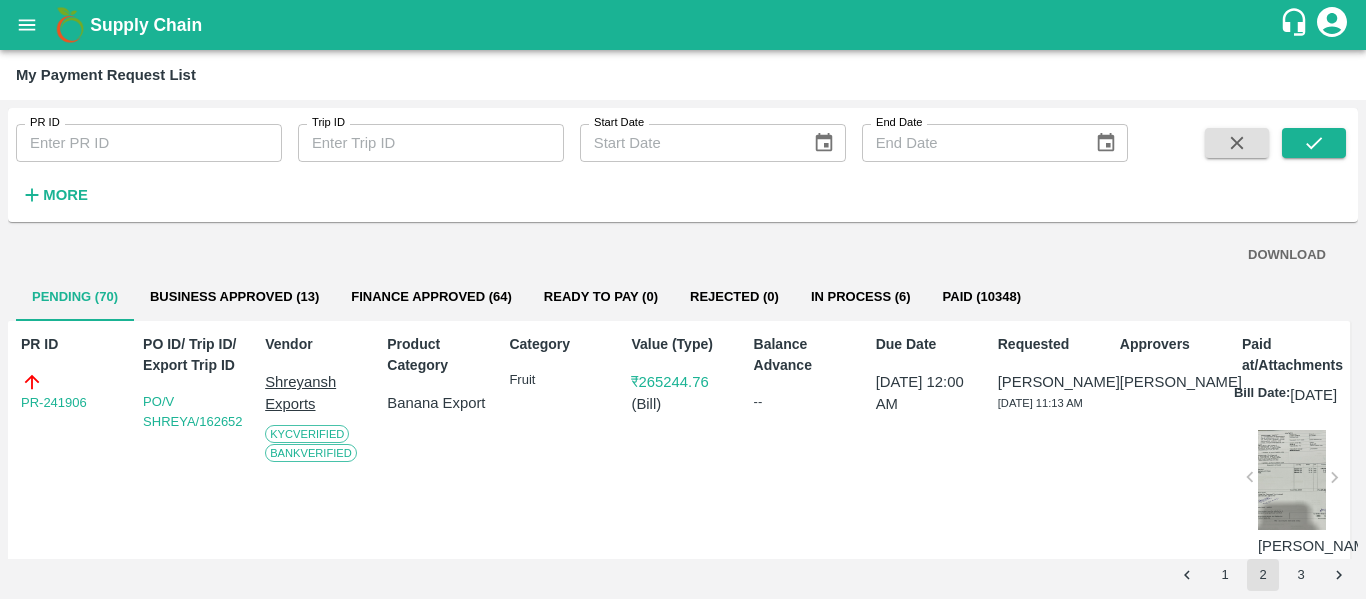 click on "DOWNLOAD" at bounding box center [1287, 255] 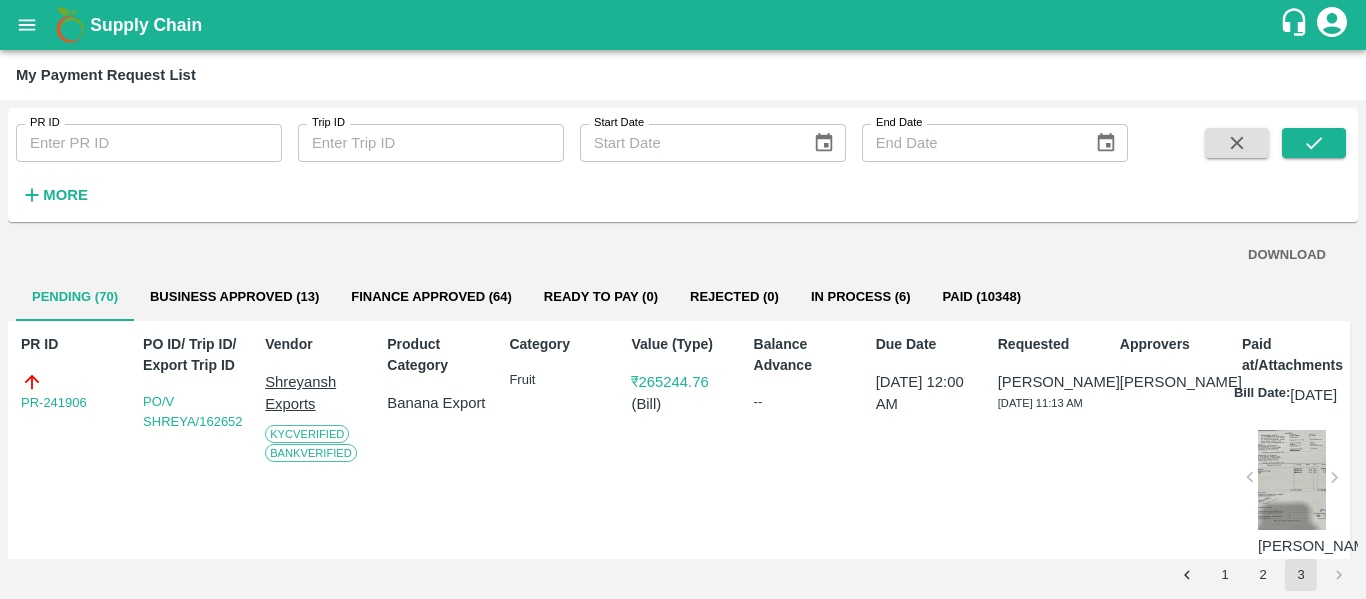 click on "DOWNLOAD" at bounding box center (1287, 255) 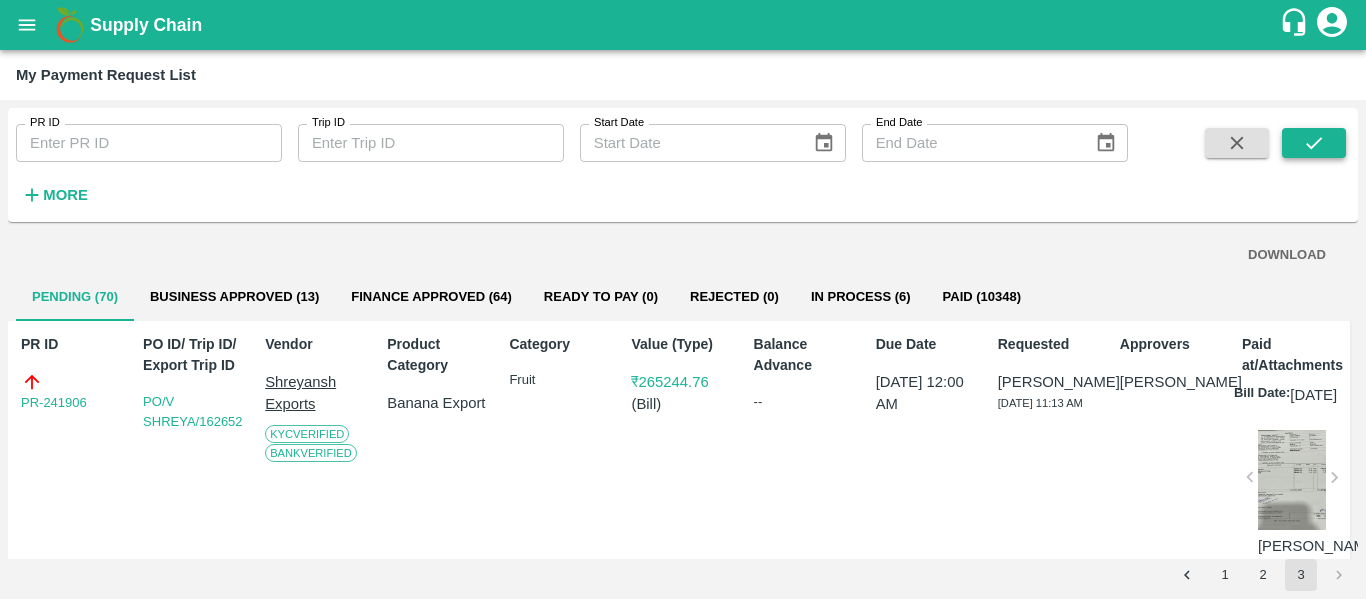click at bounding box center (1314, 143) 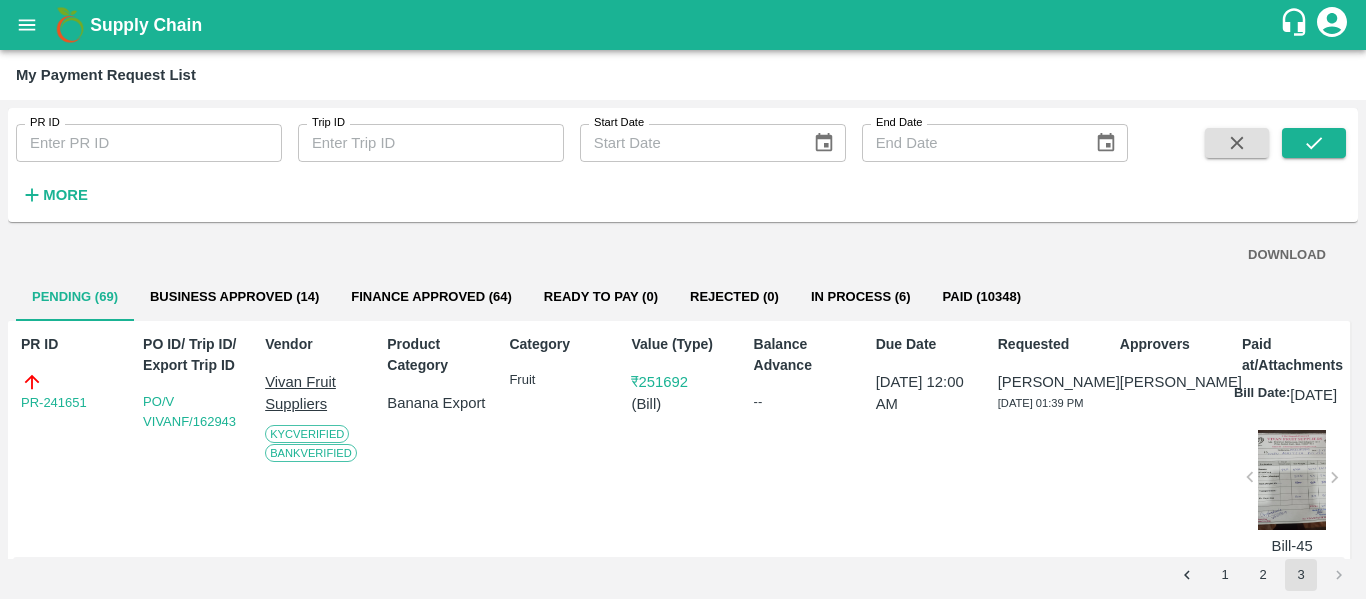 click on "DOWNLOAD" at bounding box center [1287, 255] 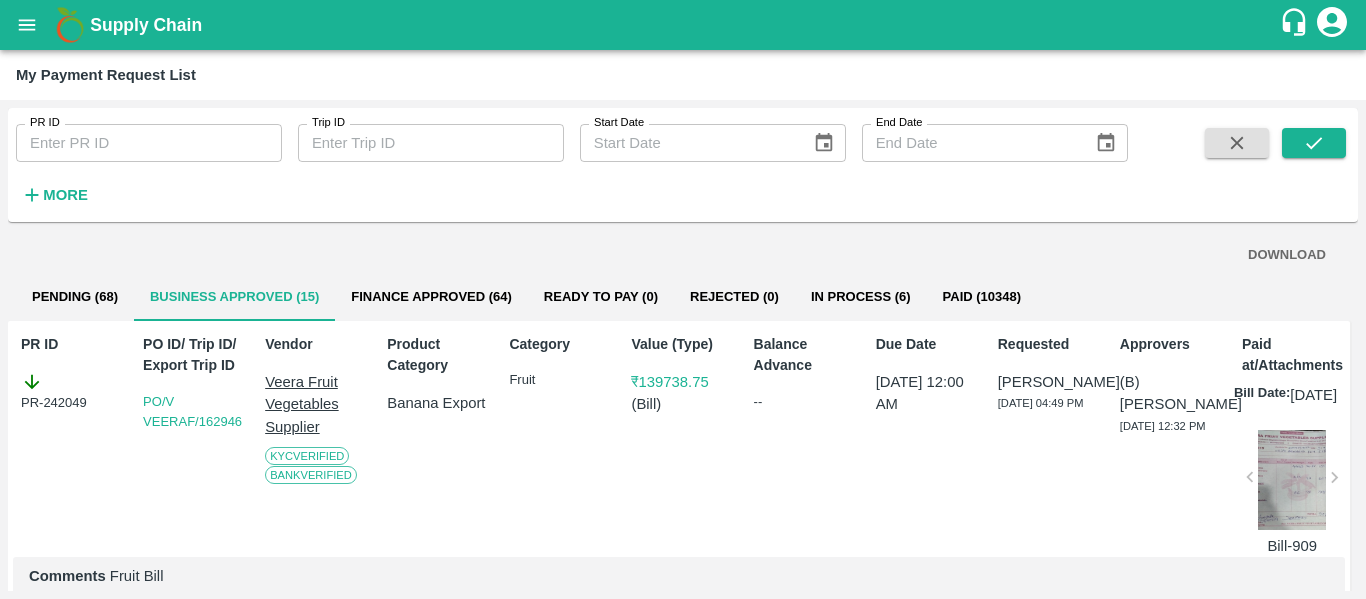 click on "DOWNLOAD" at bounding box center [1287, 255] 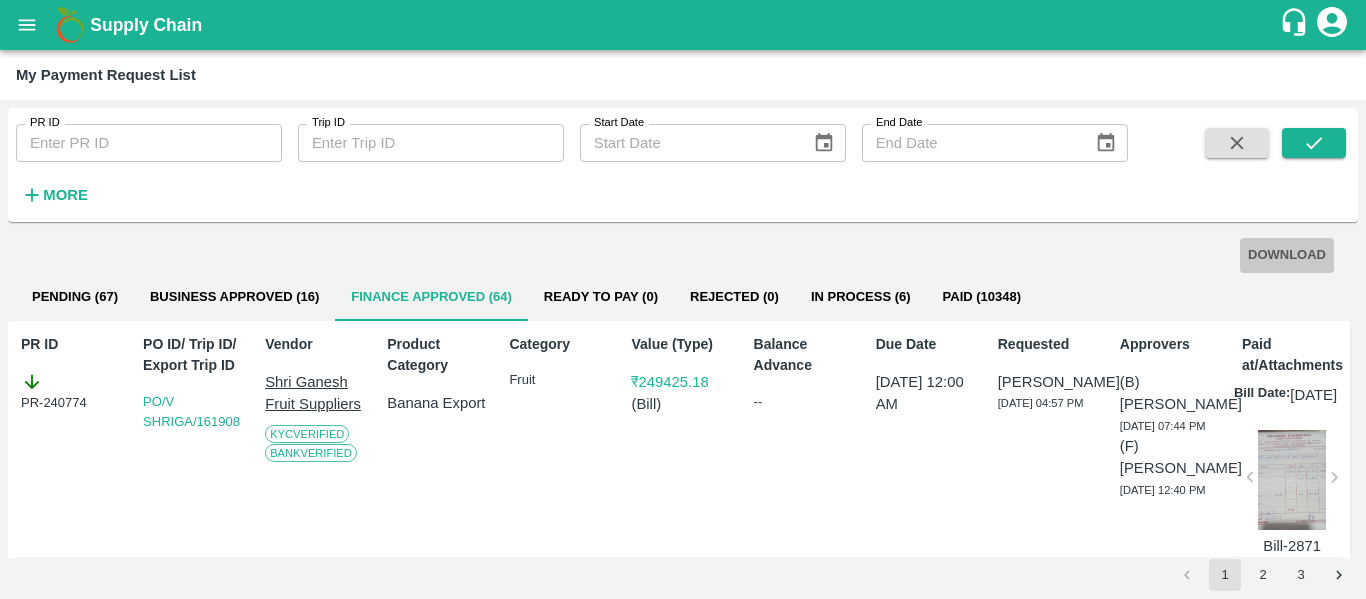 click on "DOWNLOAD" at bounding box center (1287, 255) 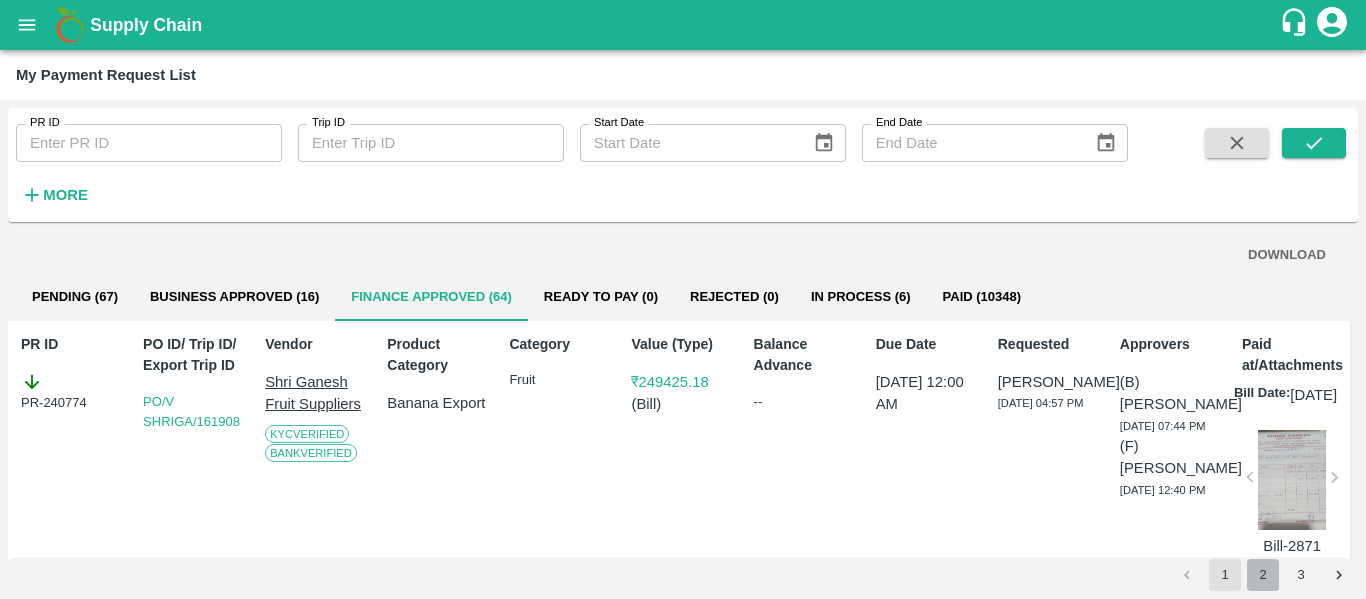 click on "2" at bounding box center [1263, 575] 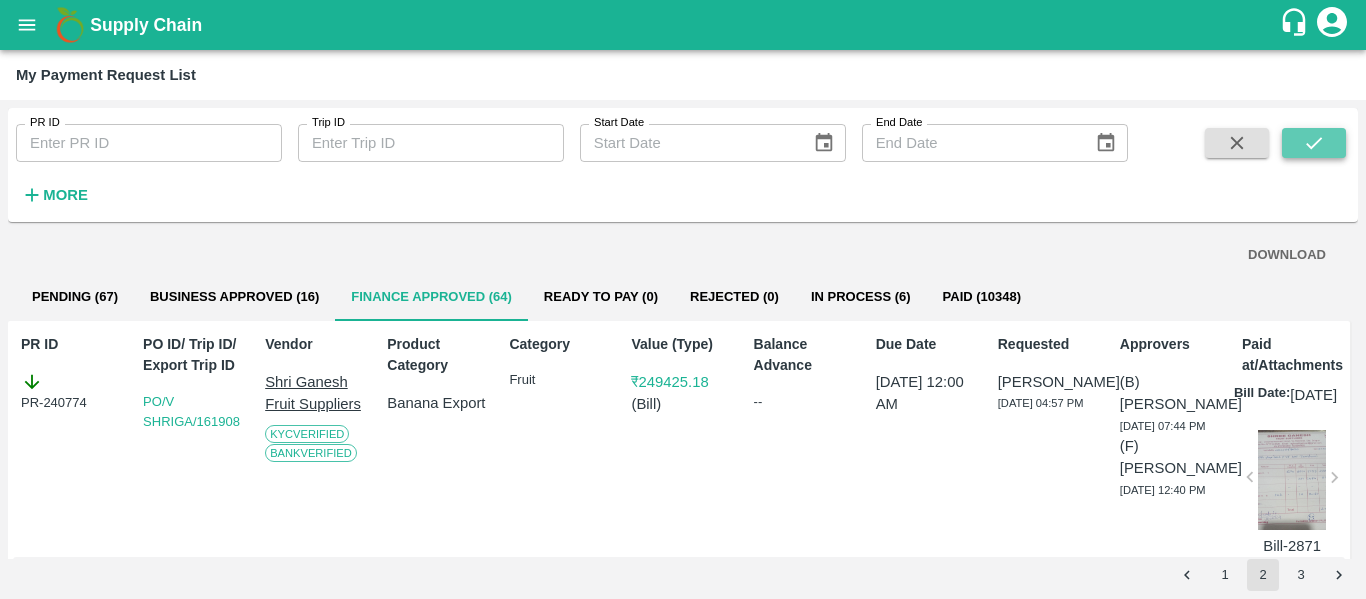 click at bounding box center [1314, 143] 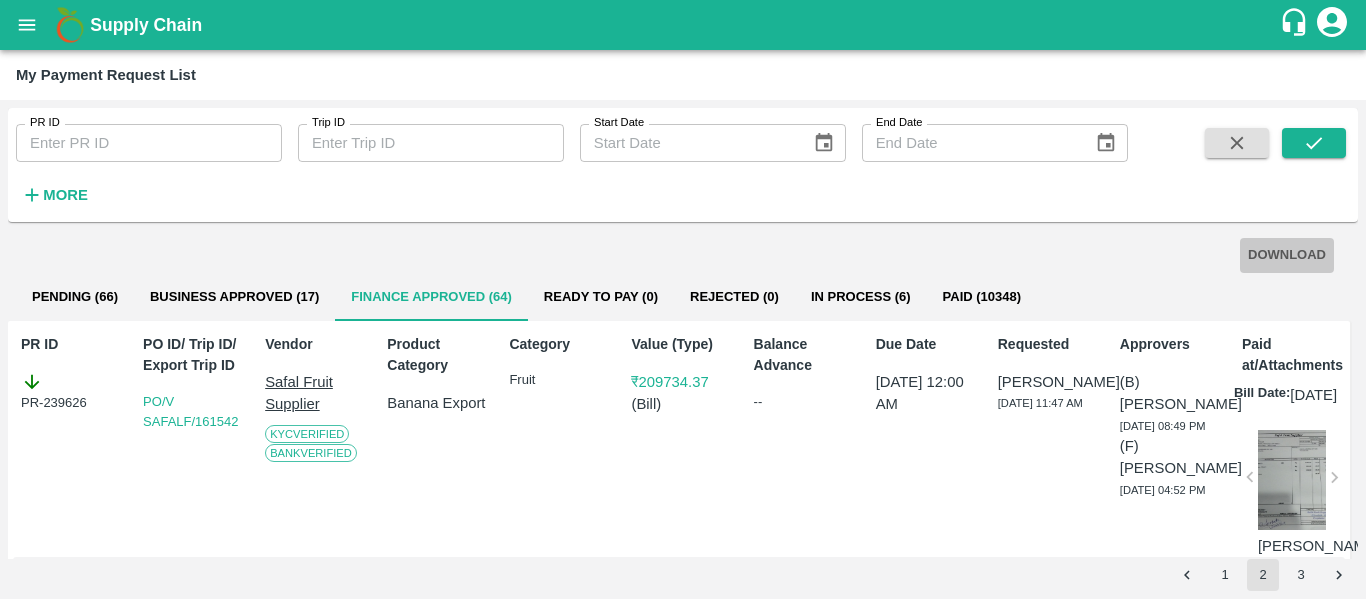 click on "DOWNLOAD" at bounding box center (1287, 255) 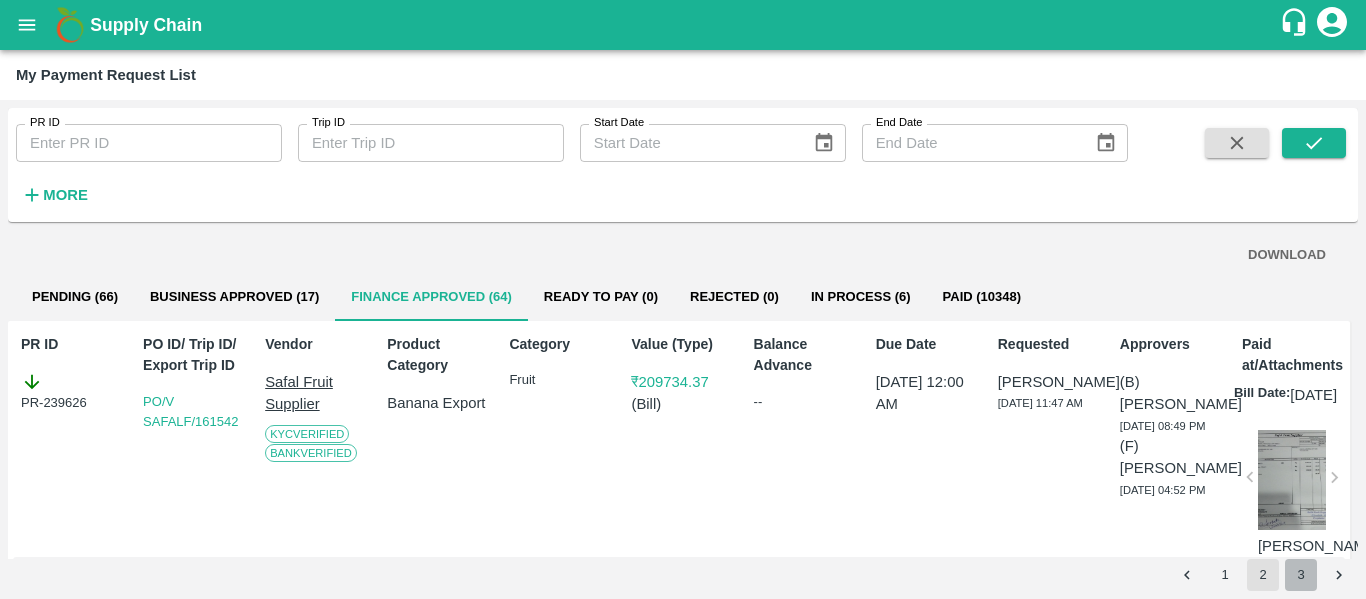 click on "3" at bounding box center [1301, 575] 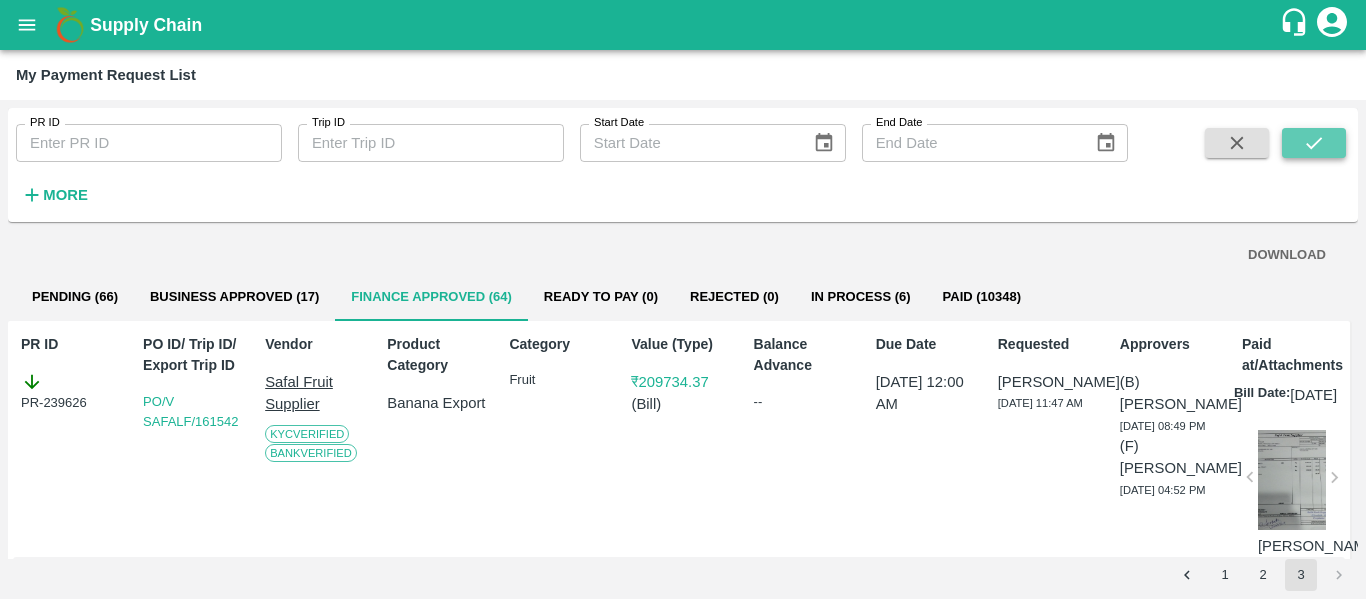 click at bounding box center (1314, 143) 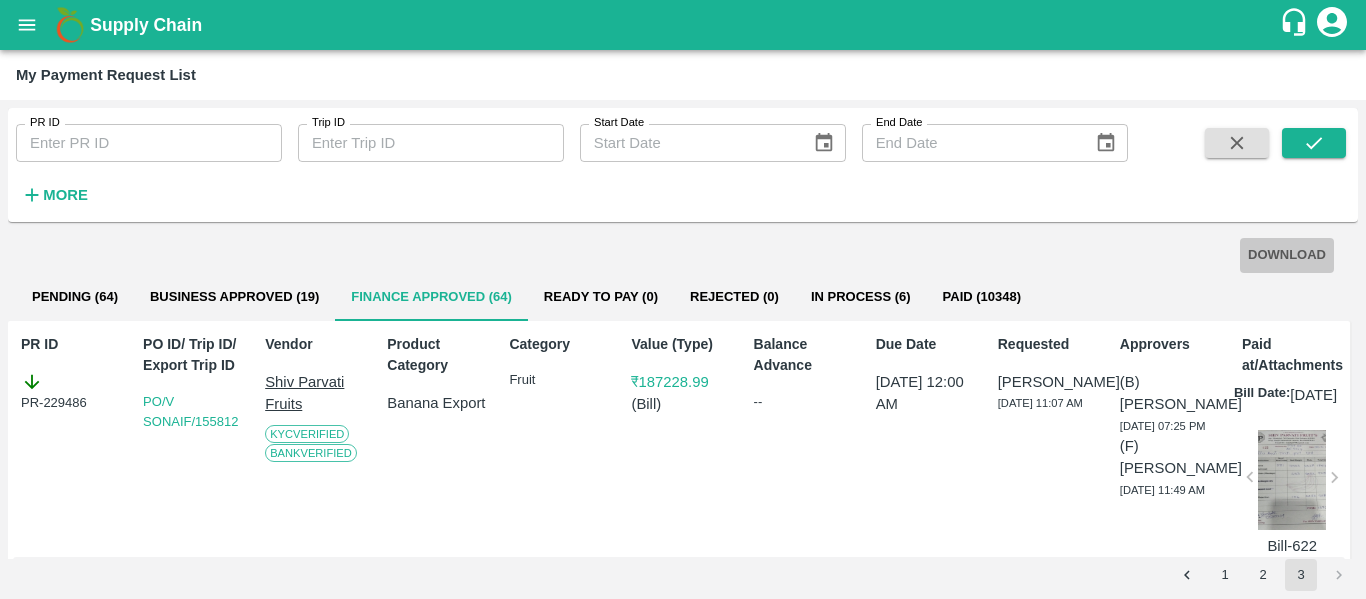 click on "DOWNLOAD" at bounding box center [1287, 255] 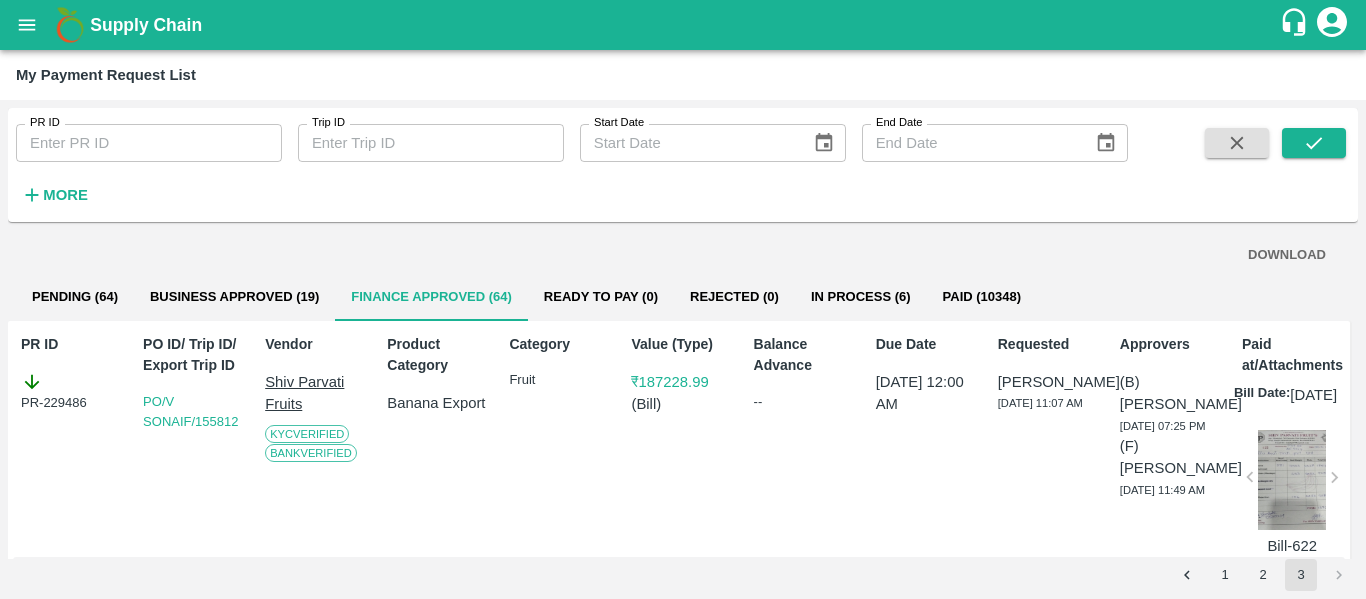 click on "Category Fruit" at bounding box center [556, 441] 